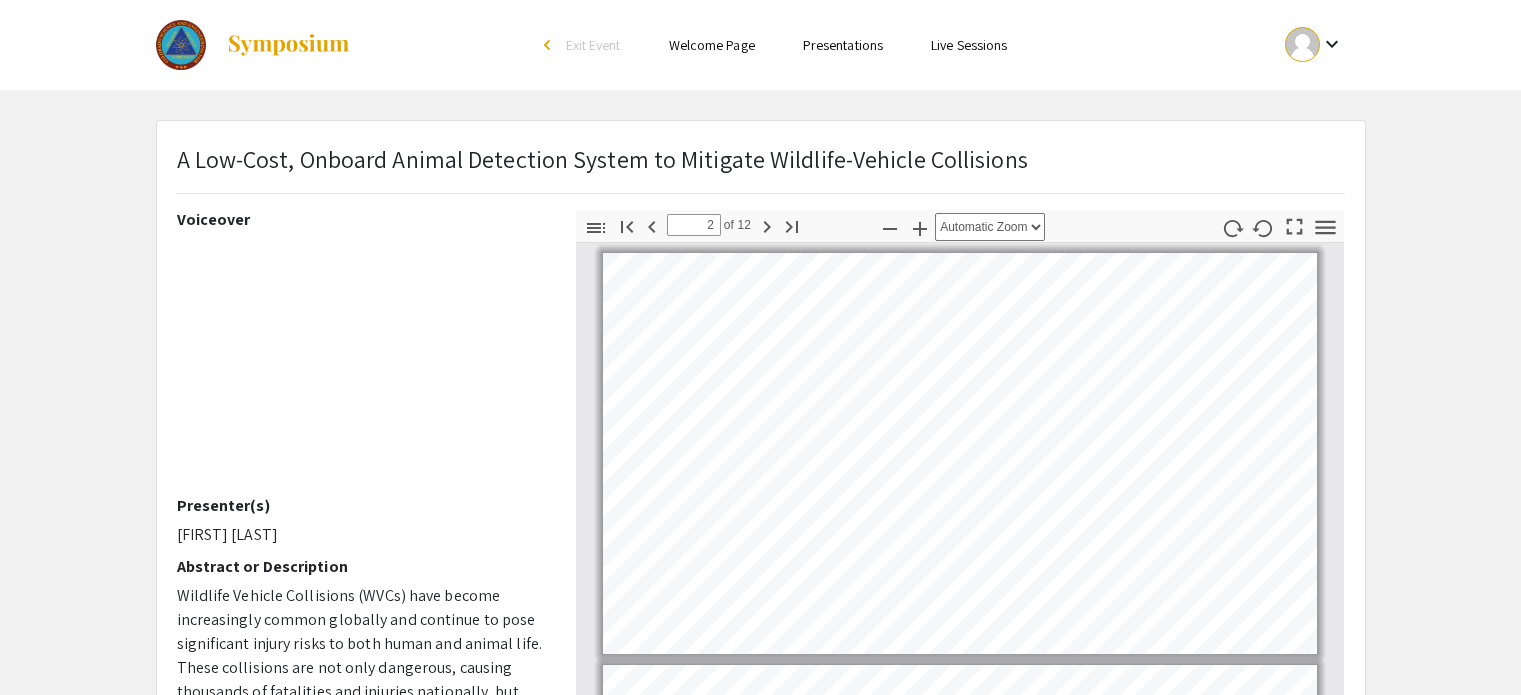scroll, scrollTop: 207, scrollLeft: 0, axis: vertical 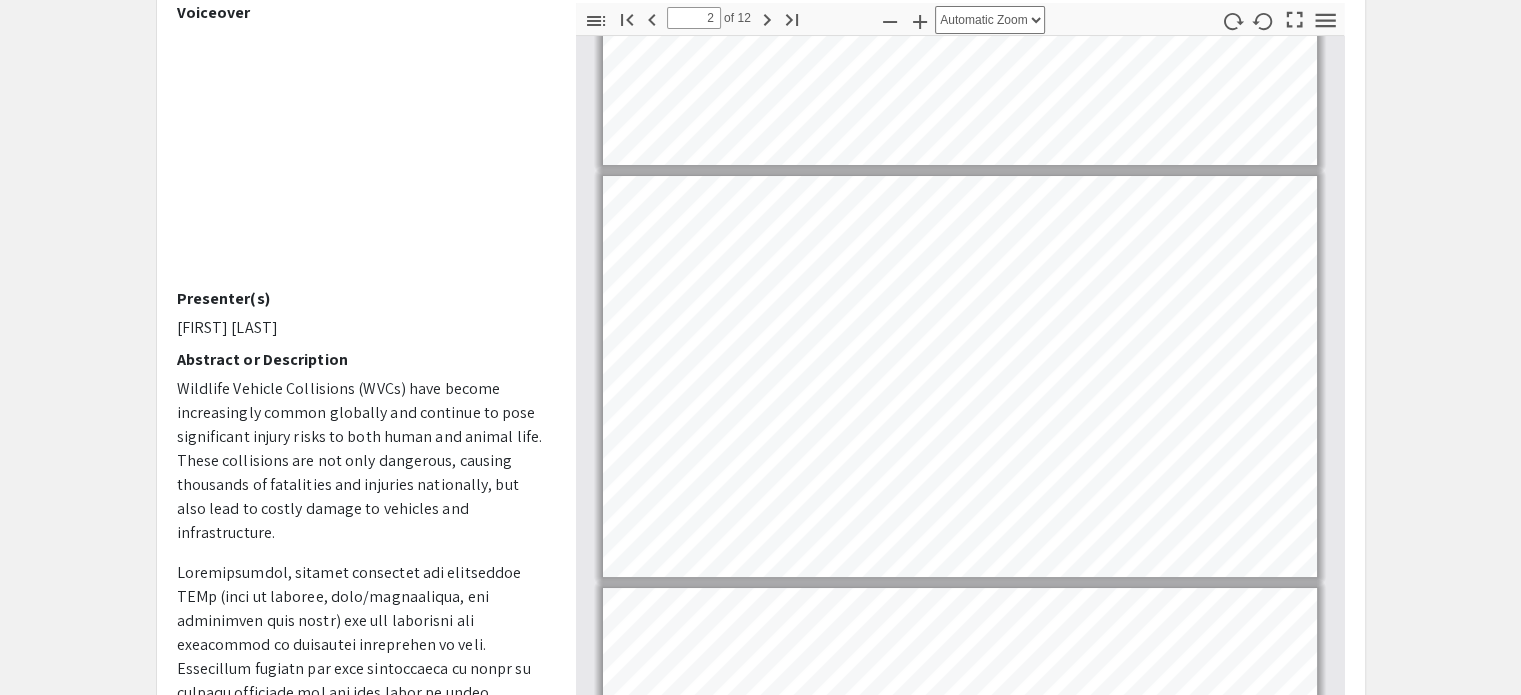 type on "1" 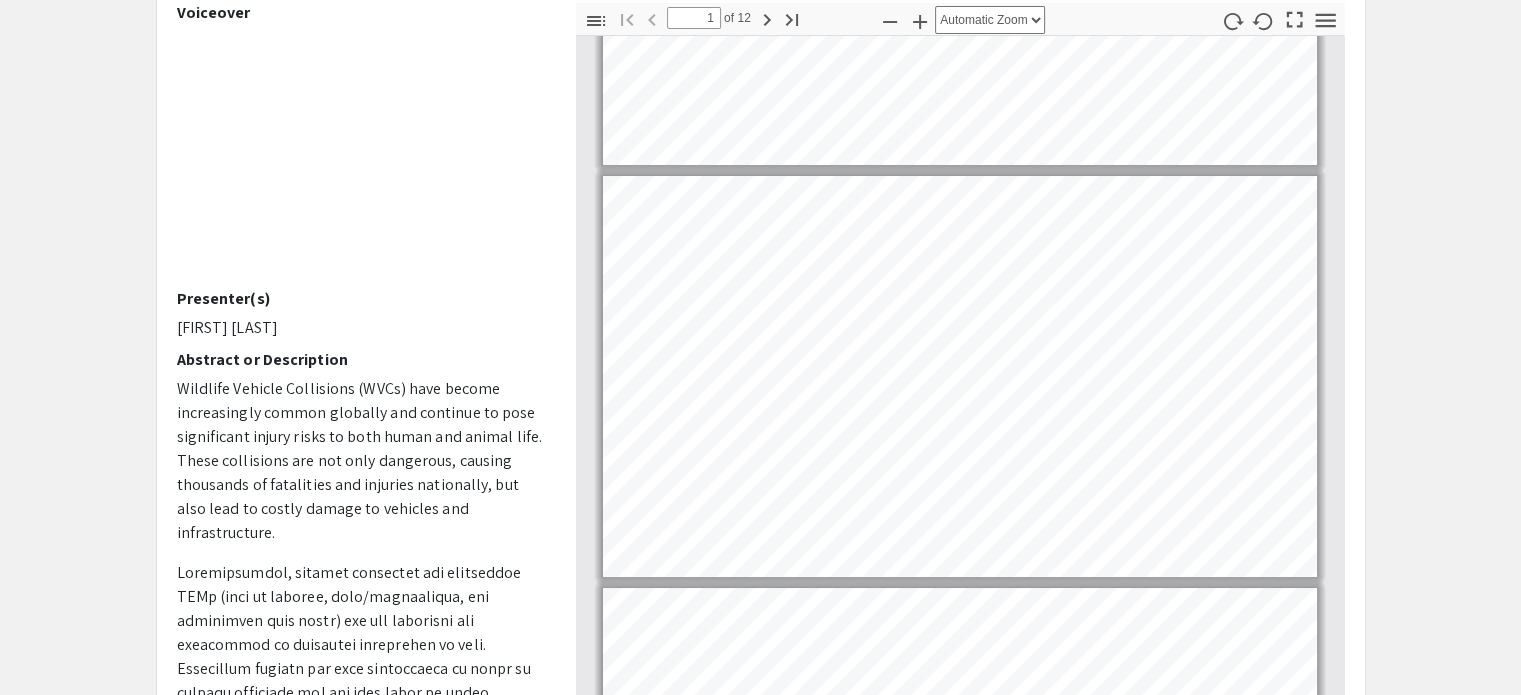 scroll, scrollTop: 0, scrollLeft: 0, axis: both 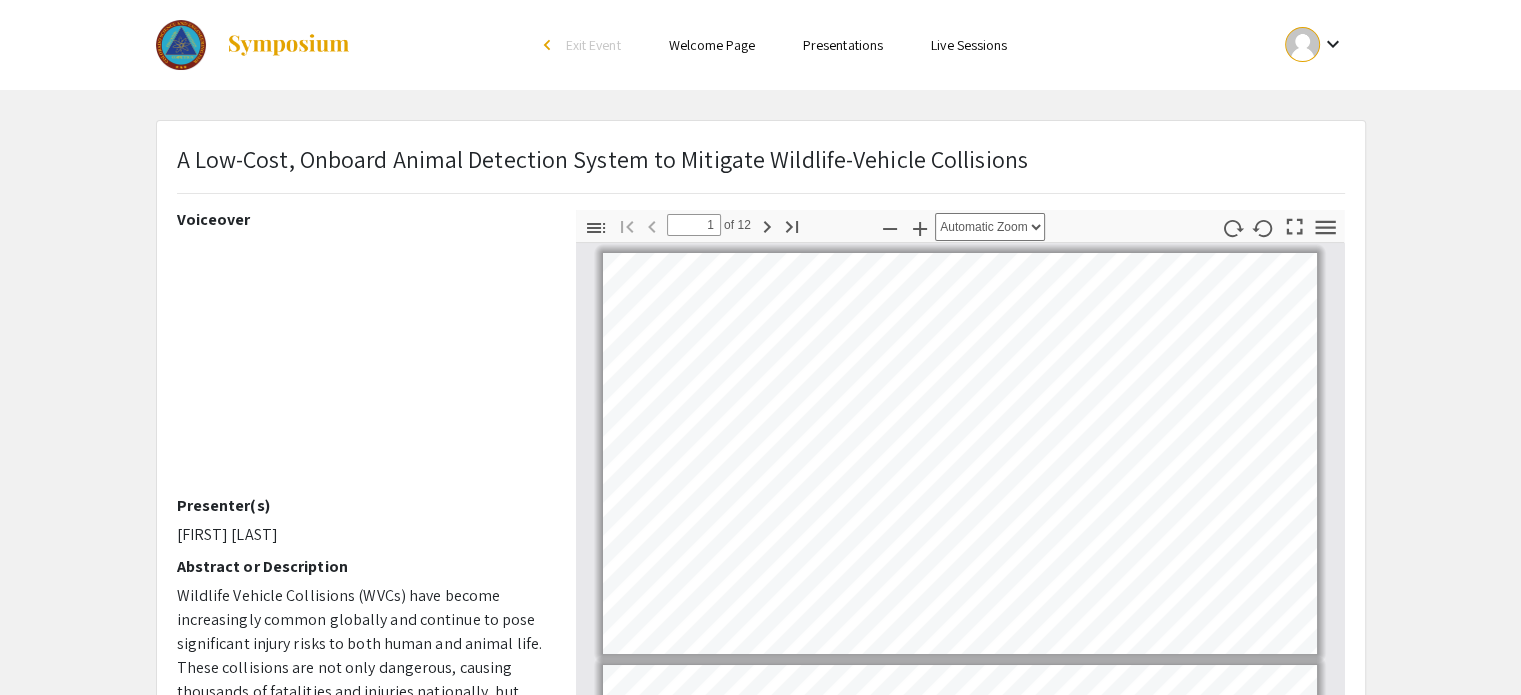 click on "Presentations" at bounding box center [843, 45] 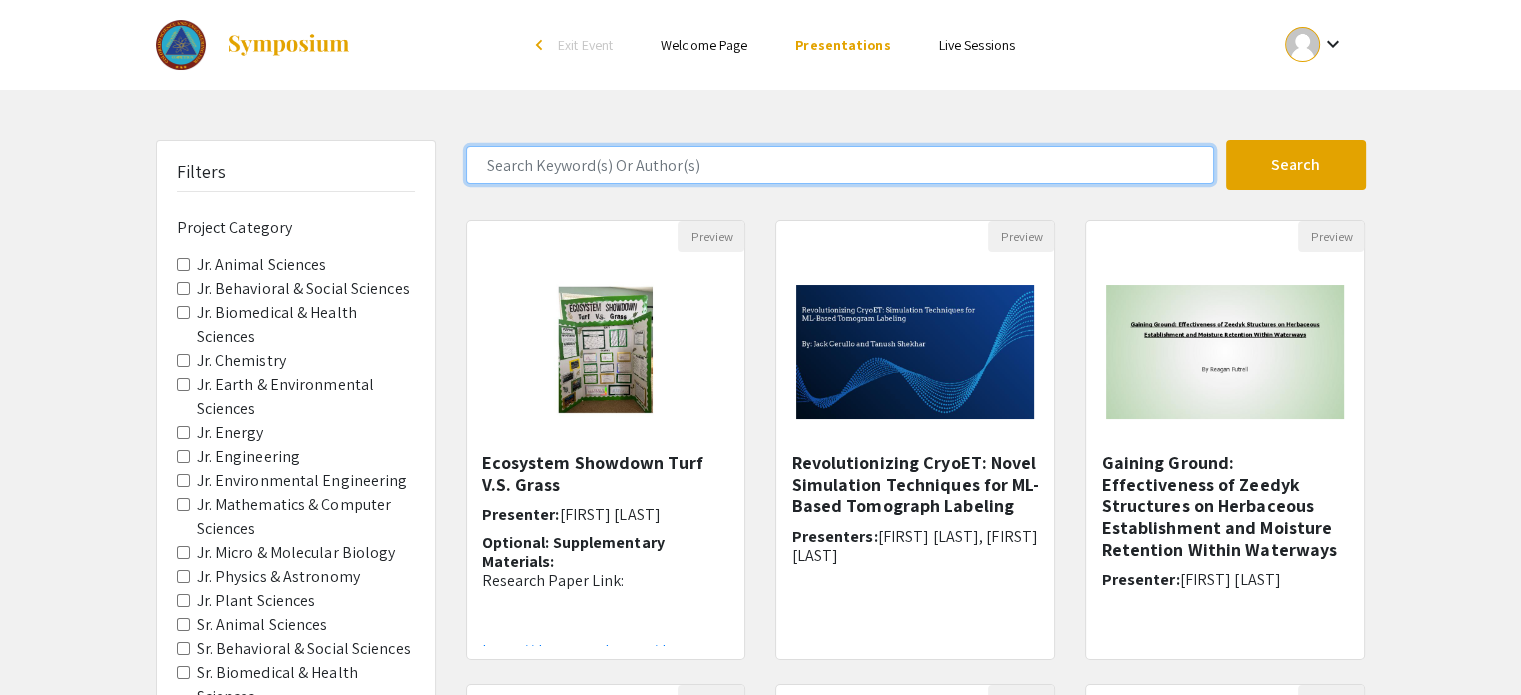 click 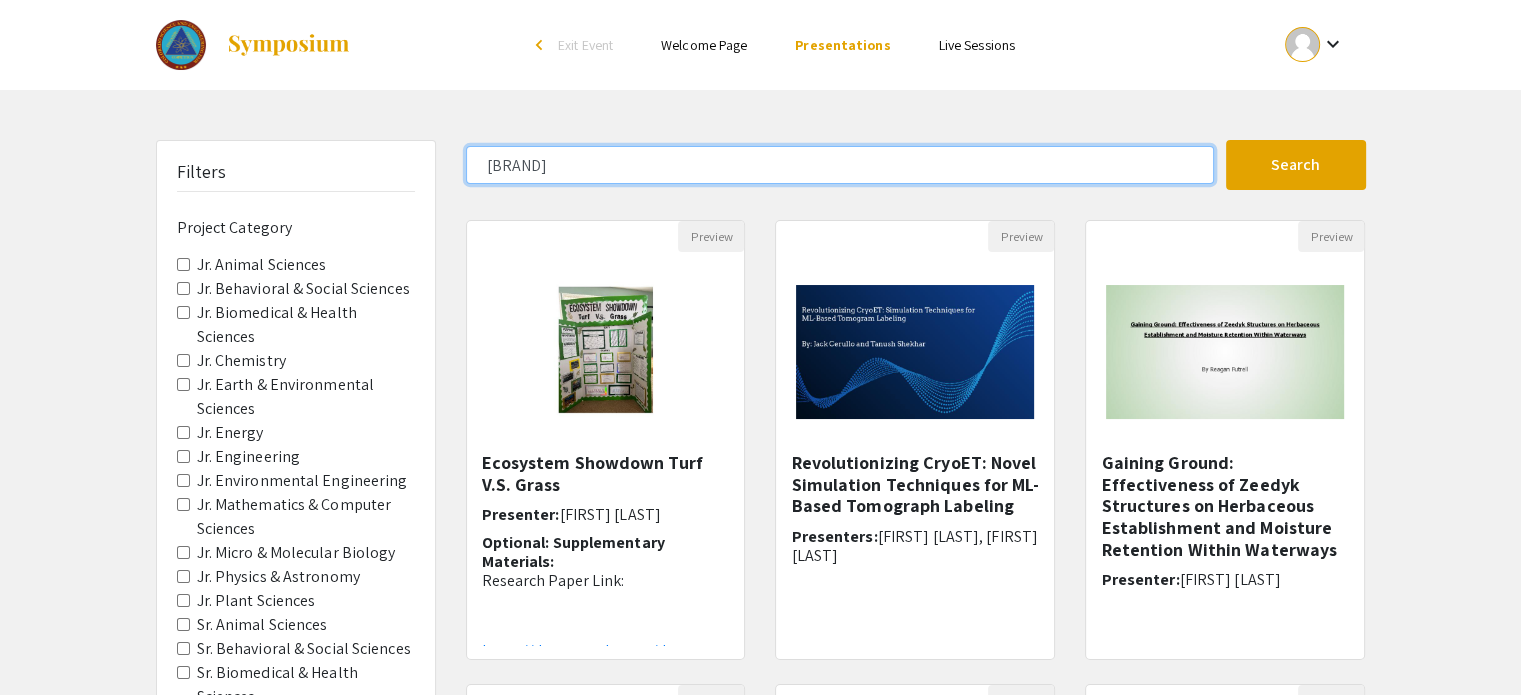 type on "watts" 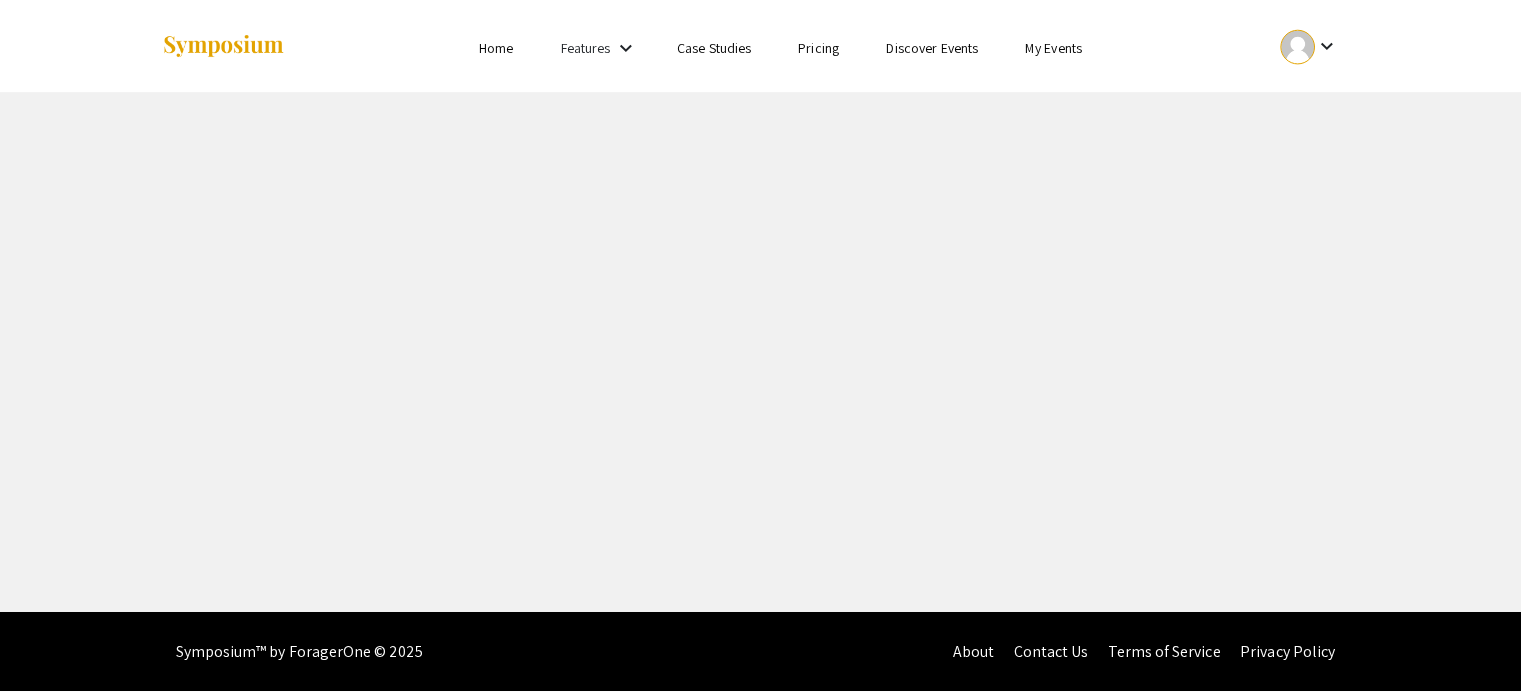 scroll, scrollTop: 0, scrollLeft: 0, axis: both 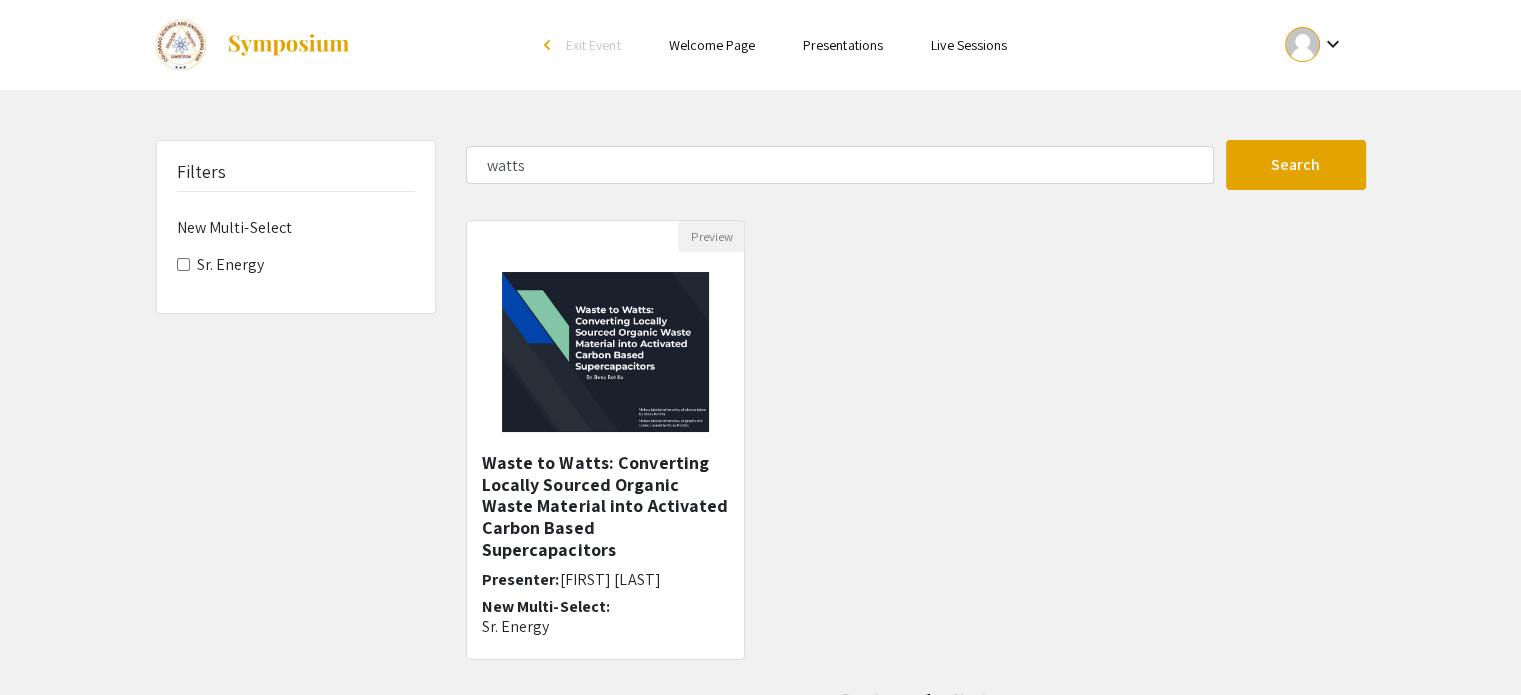 drag, startPoint x: 548, startPoint y: 498, endPoint x: 433, endPoint y: 527, distance: 118.60017 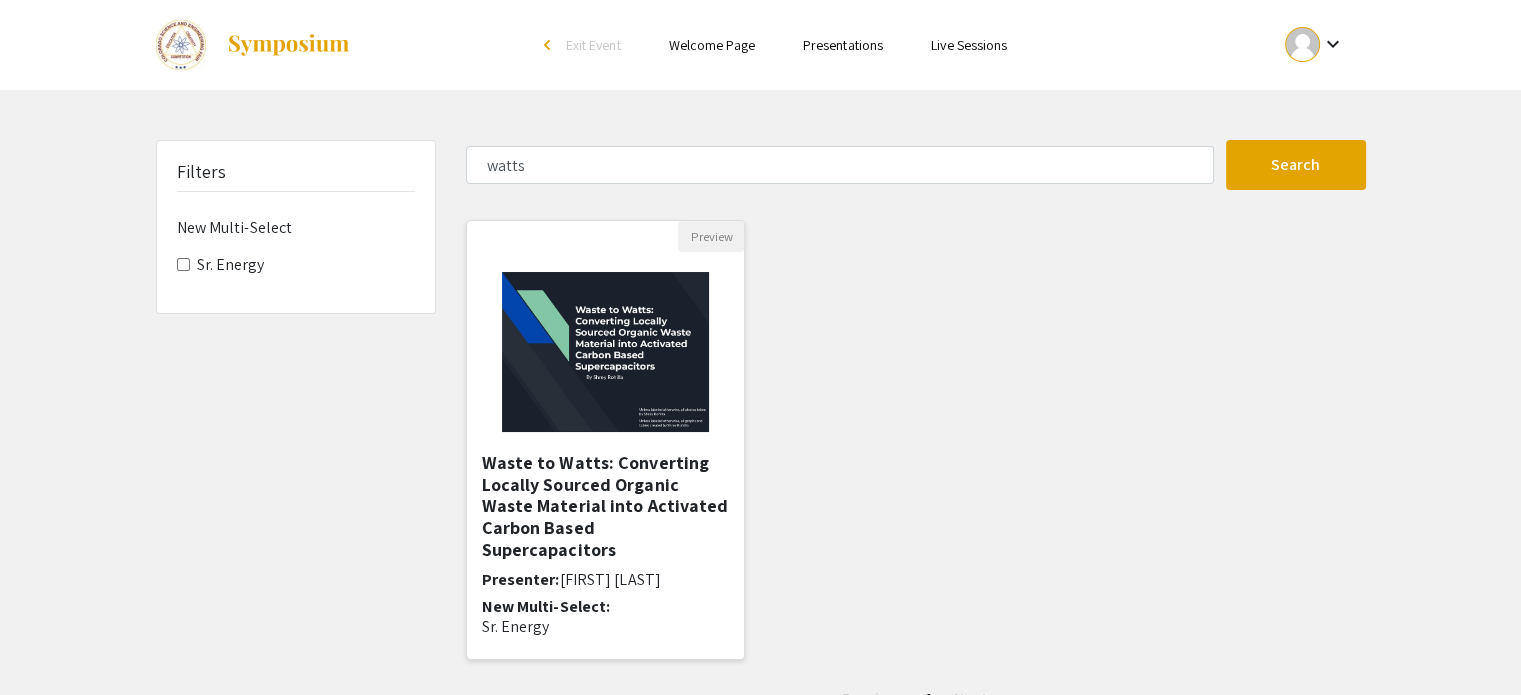 click on "Waste to Watts: Converting Locally Sourced Organic Waste Material into Activated Carbon Based Supercapacitors" at bounding box center (606, 506) 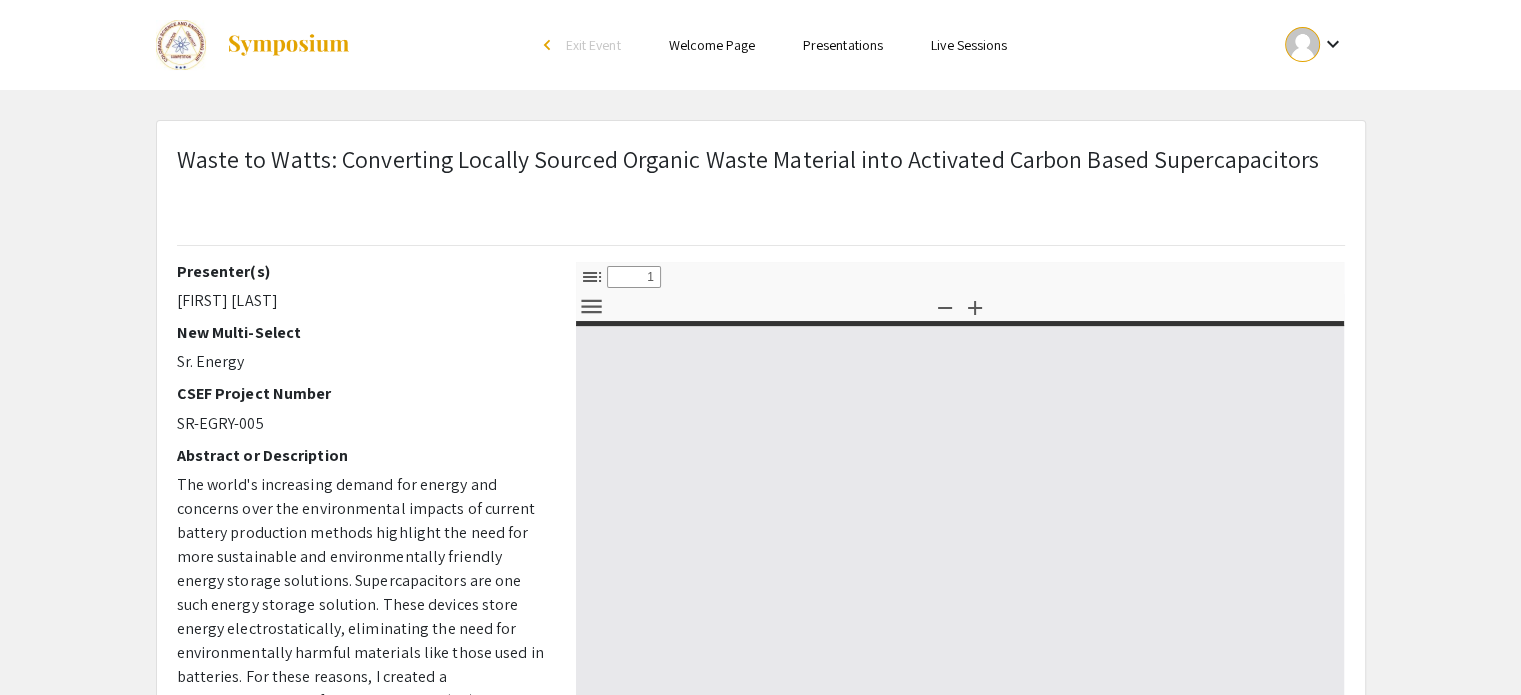 select on "custom" 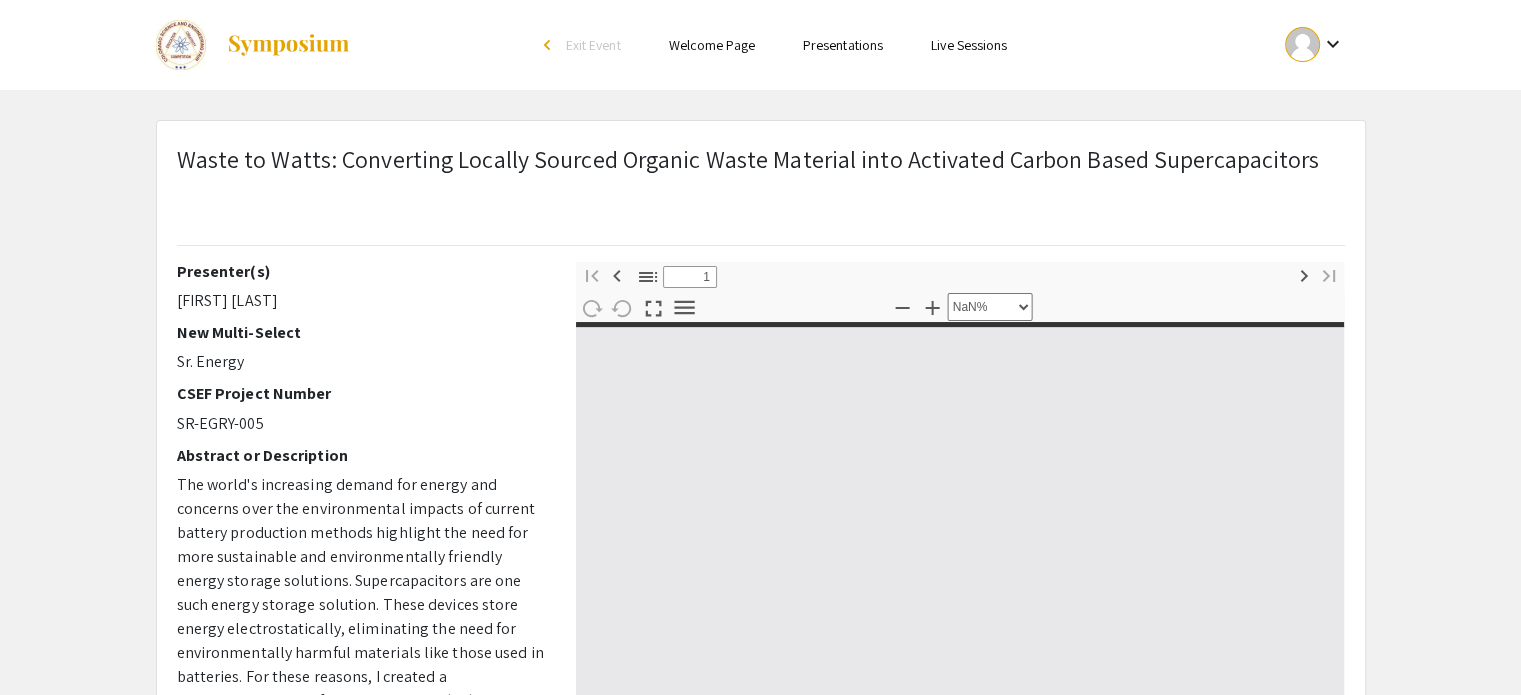 type on "0" 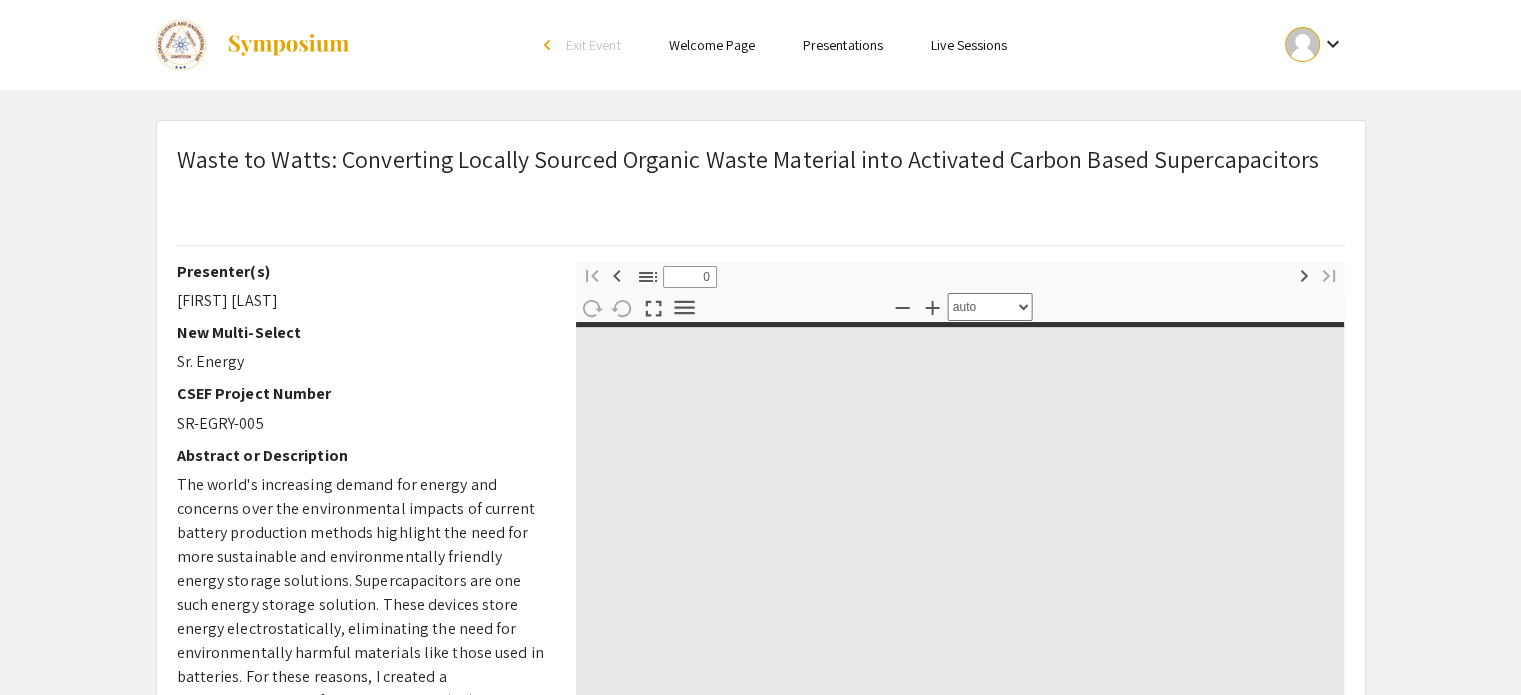 select on "custom" 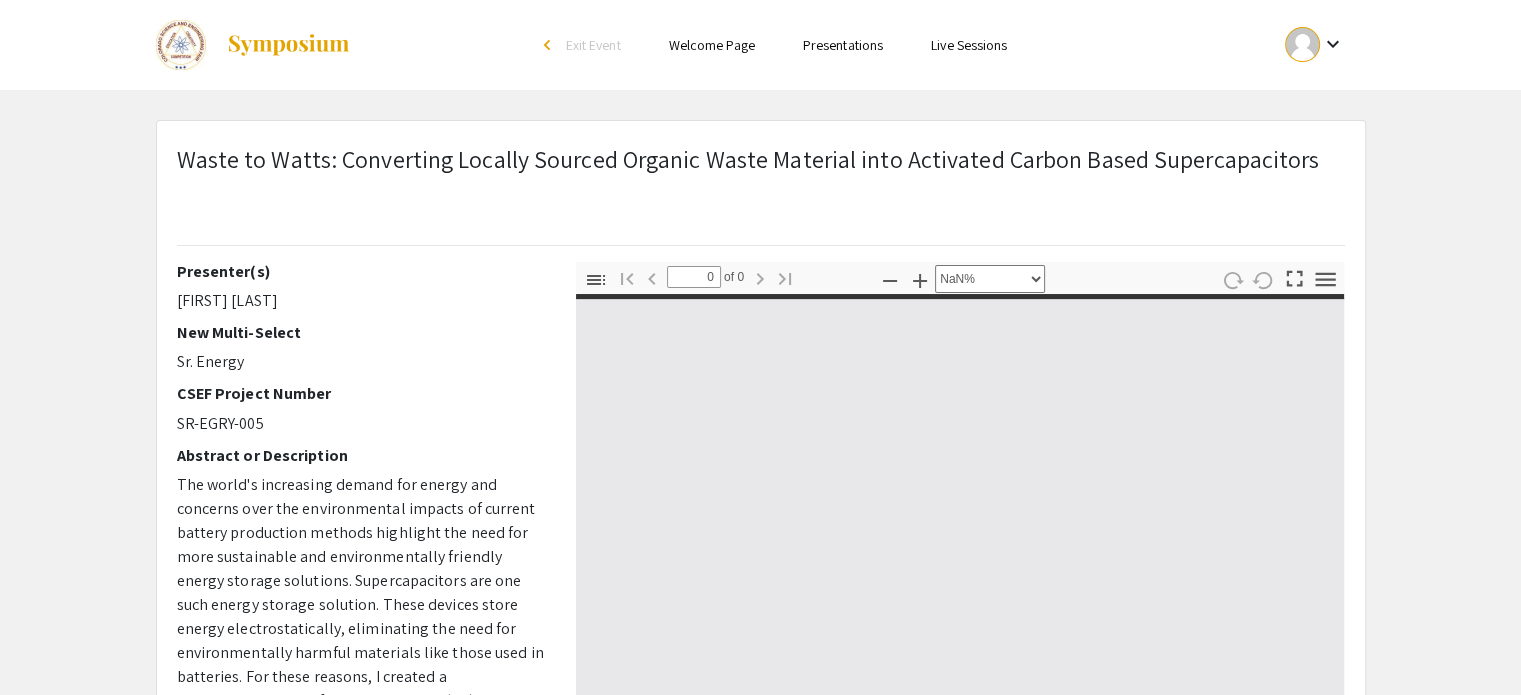 type on "1" 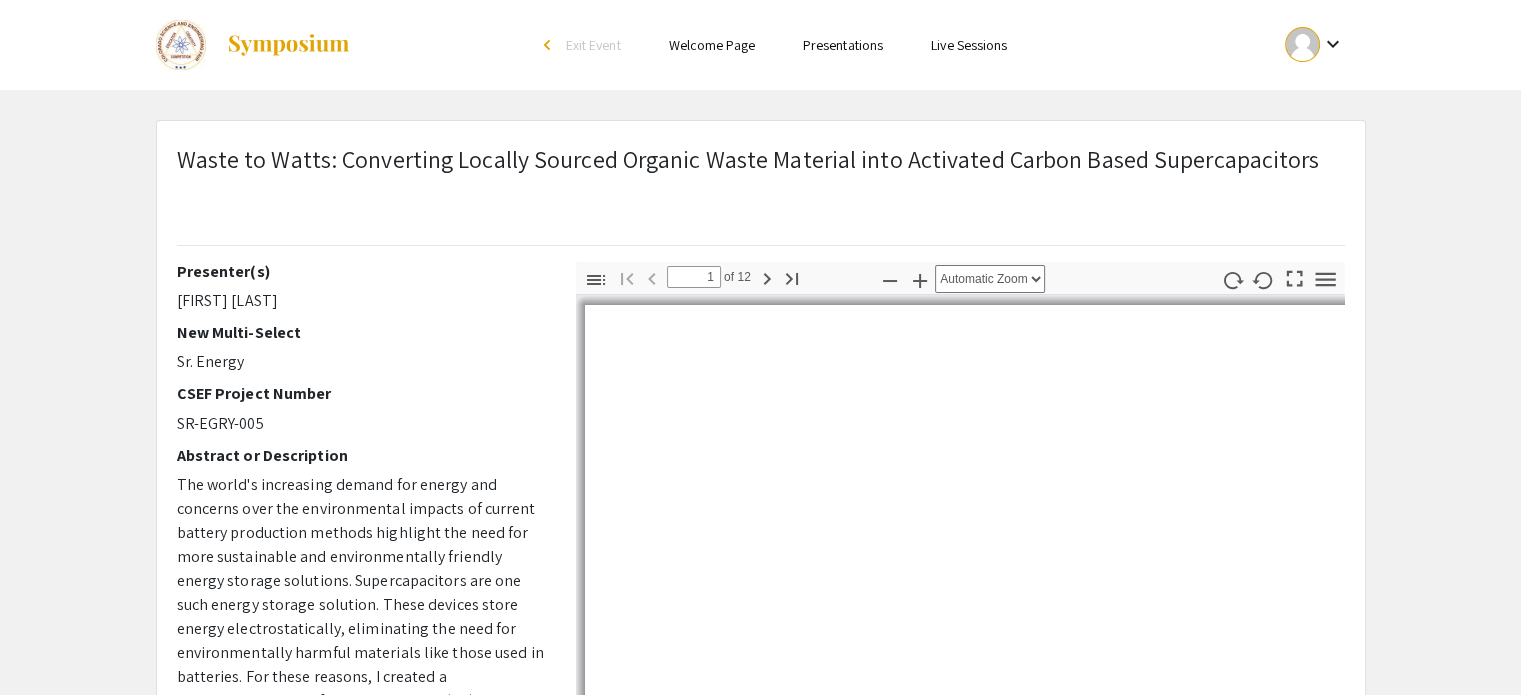 select on "auto" 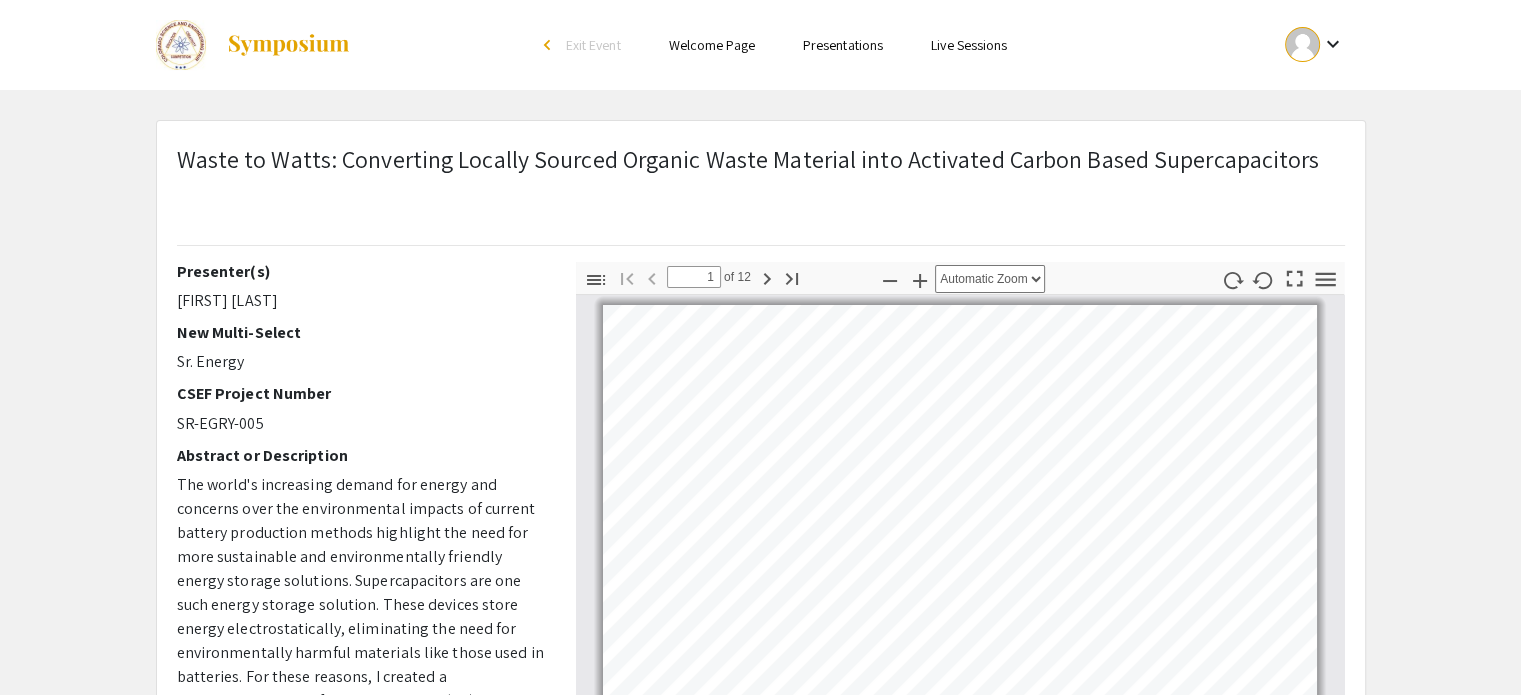 scroll, scrollTop: 2, scrollLeft: 0, axis: vertical 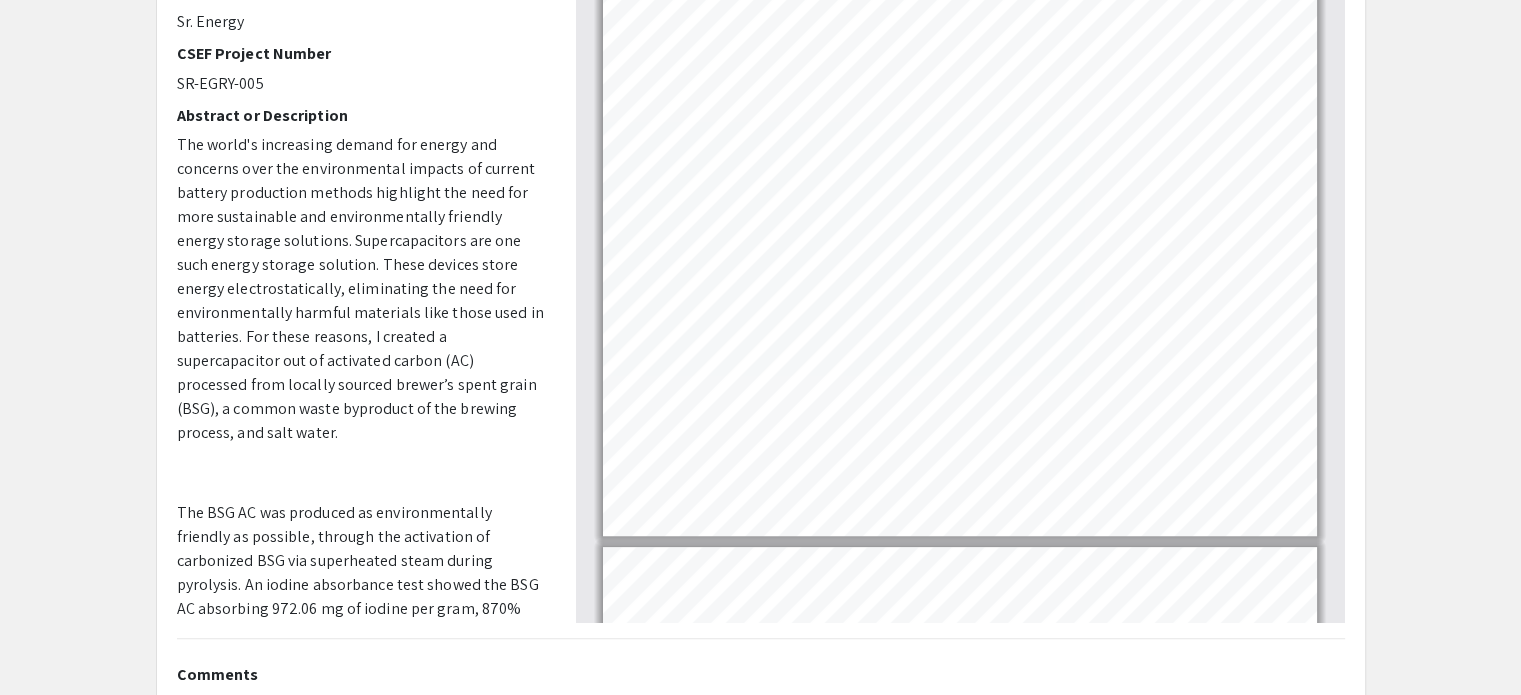 type on "2" 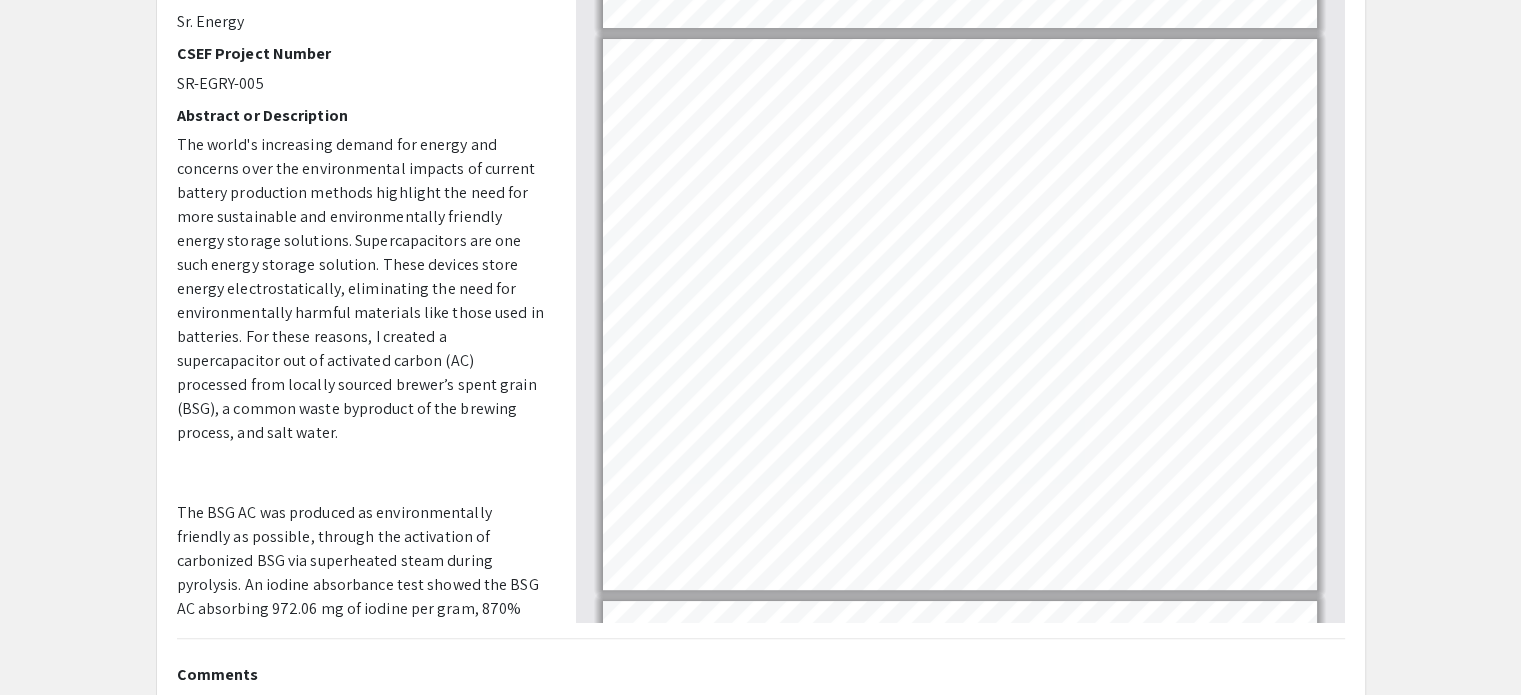 select on "page-width" 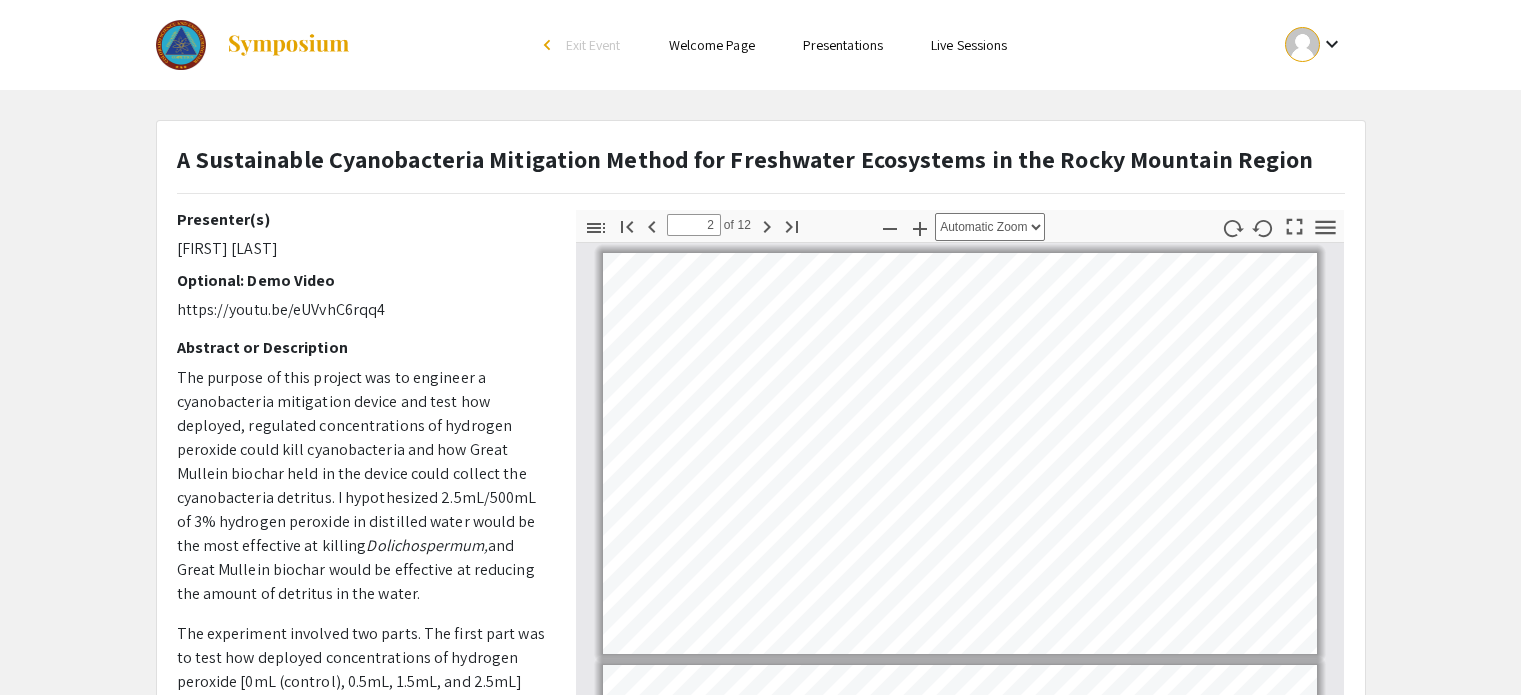 scroll, scrollTop: 0, scrollLeft: 0, axis: both 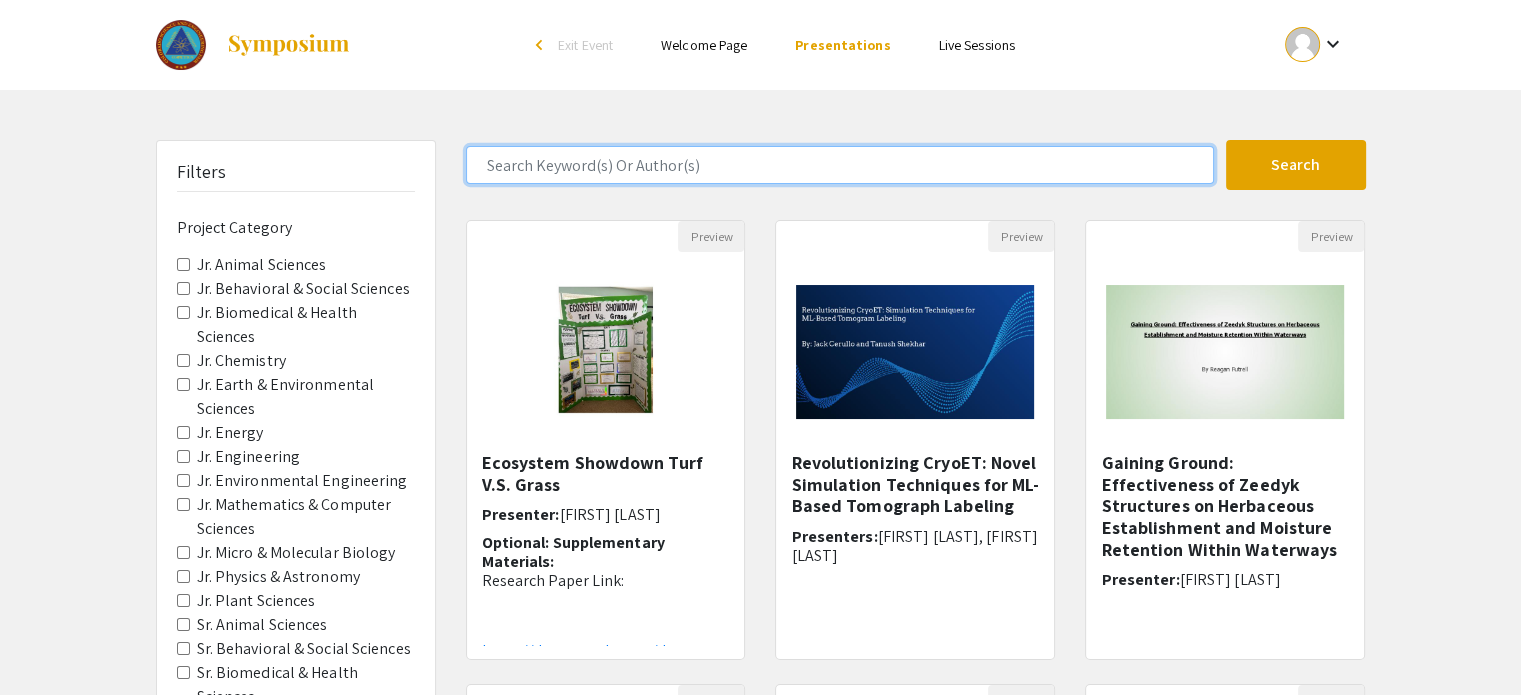click 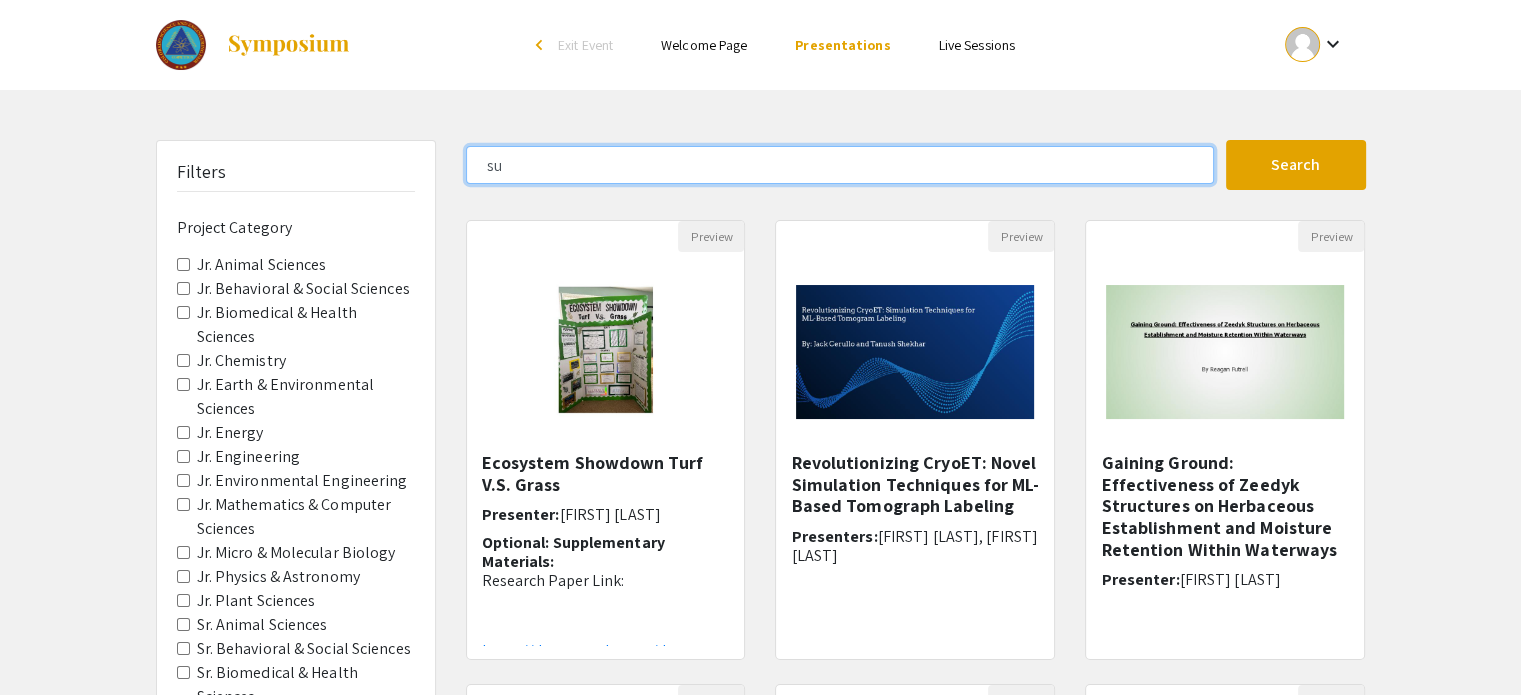 type on "s" 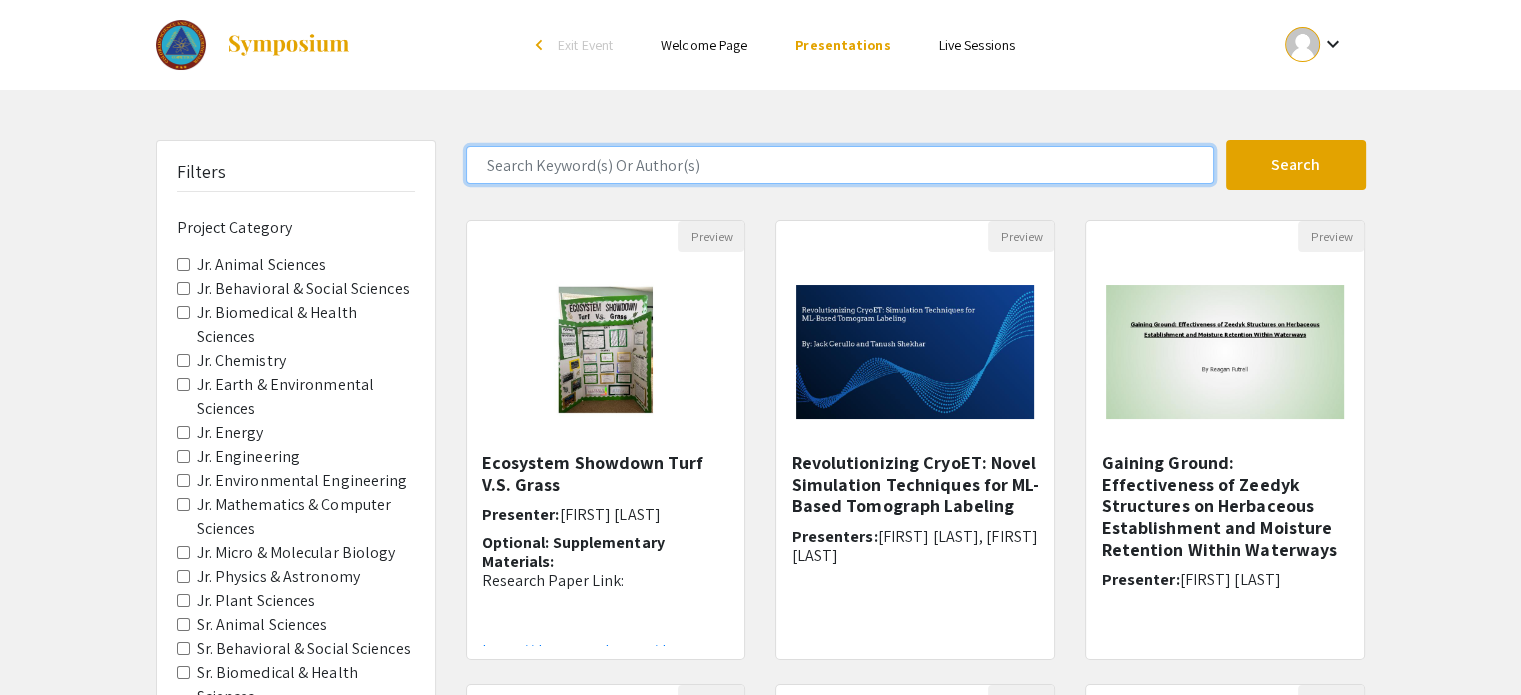 click 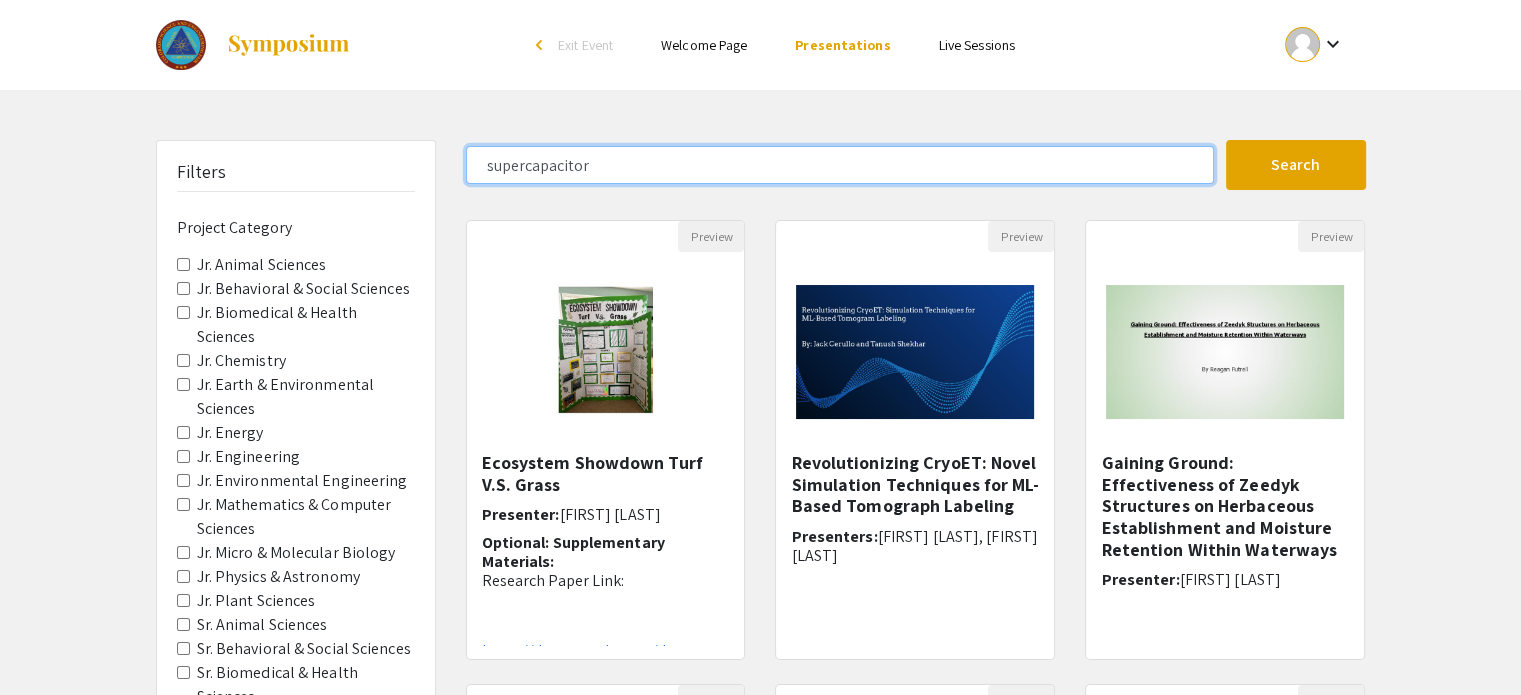 click on "Search" 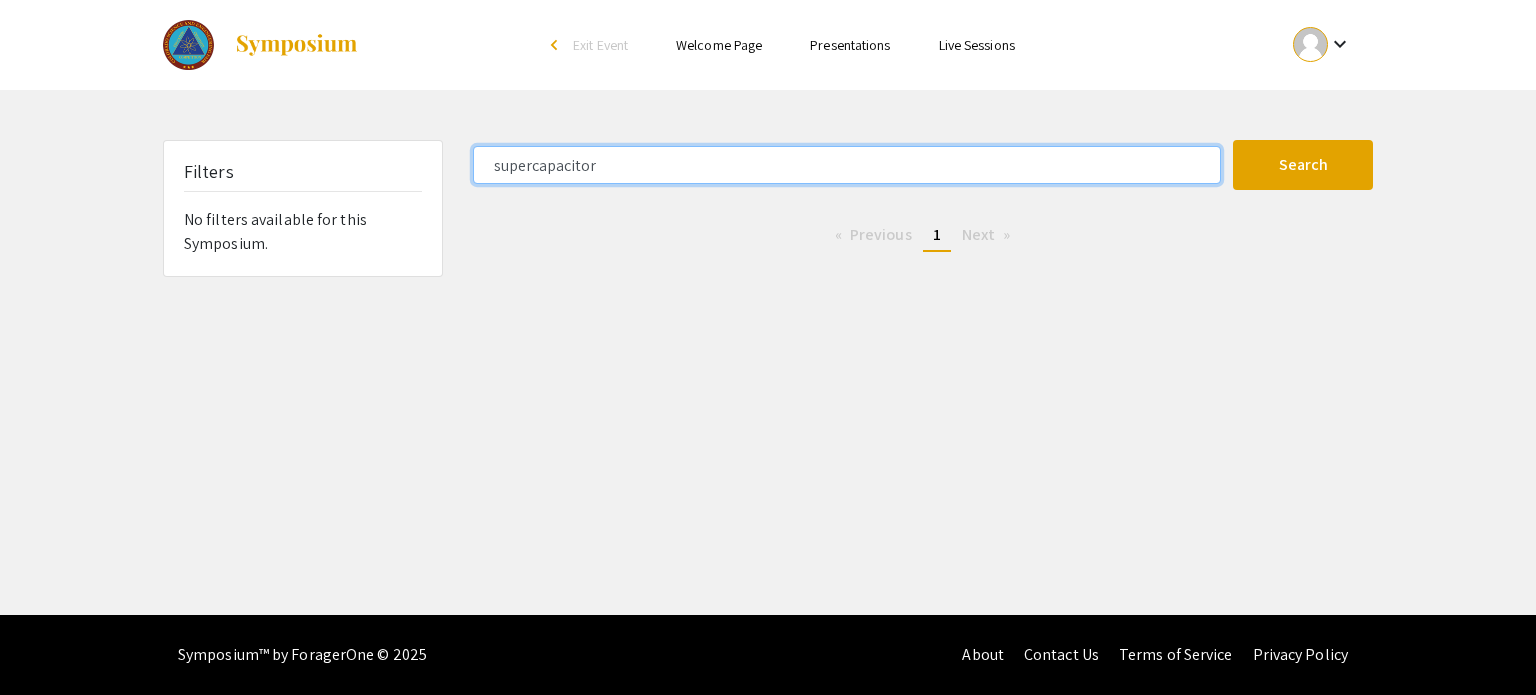 drag, startPoint x: 533, startPoint y: 163, endPoint x: 646, endPoint y: 162, distance: 113.004425 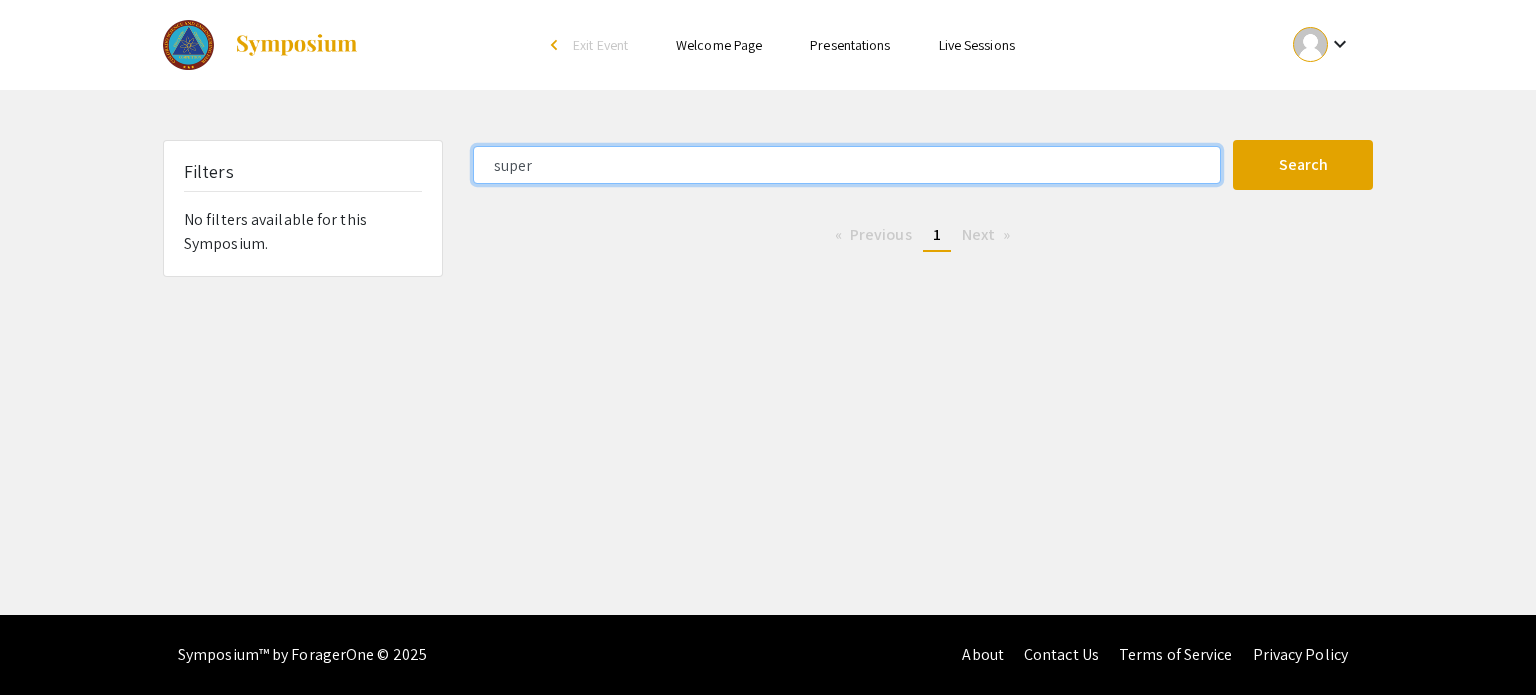 click on "Search" 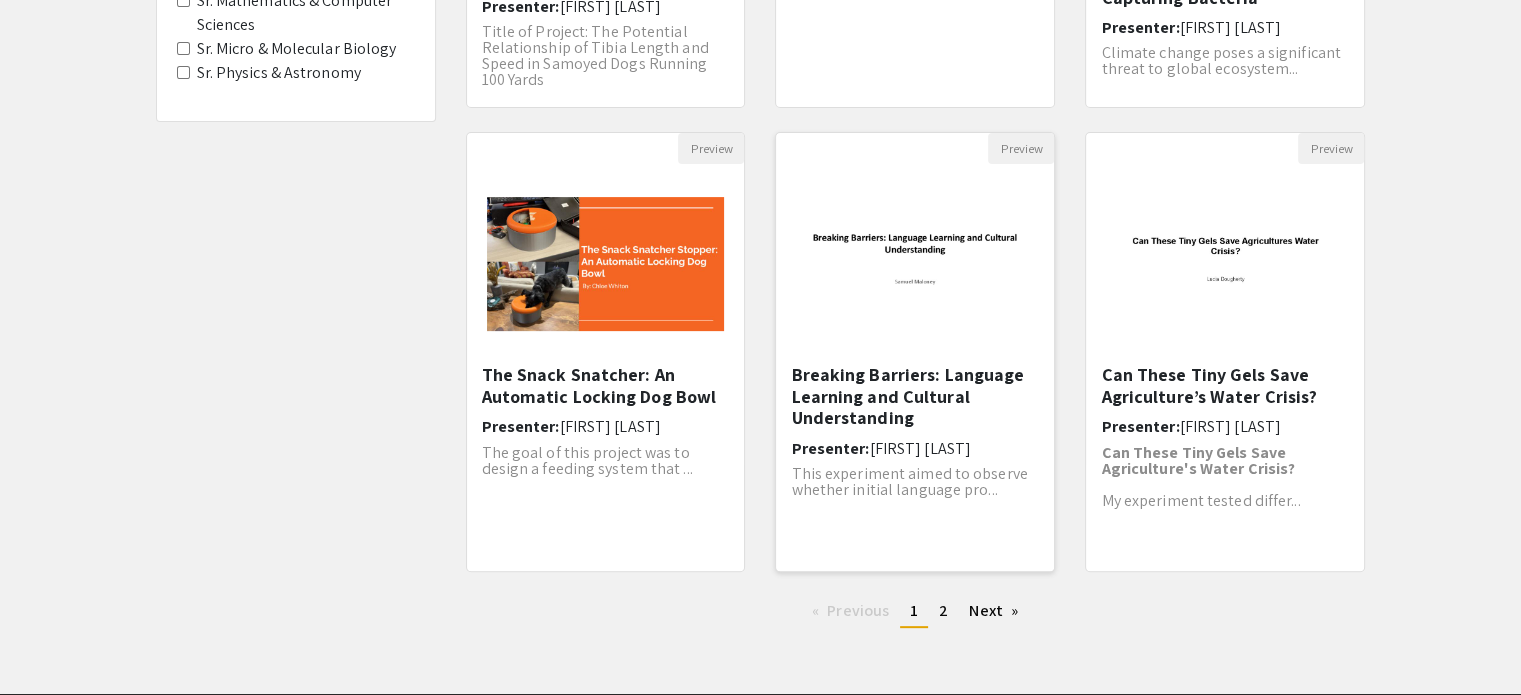 scroll, scrollTop: 556, scrollLeft: 0, axis: vertical 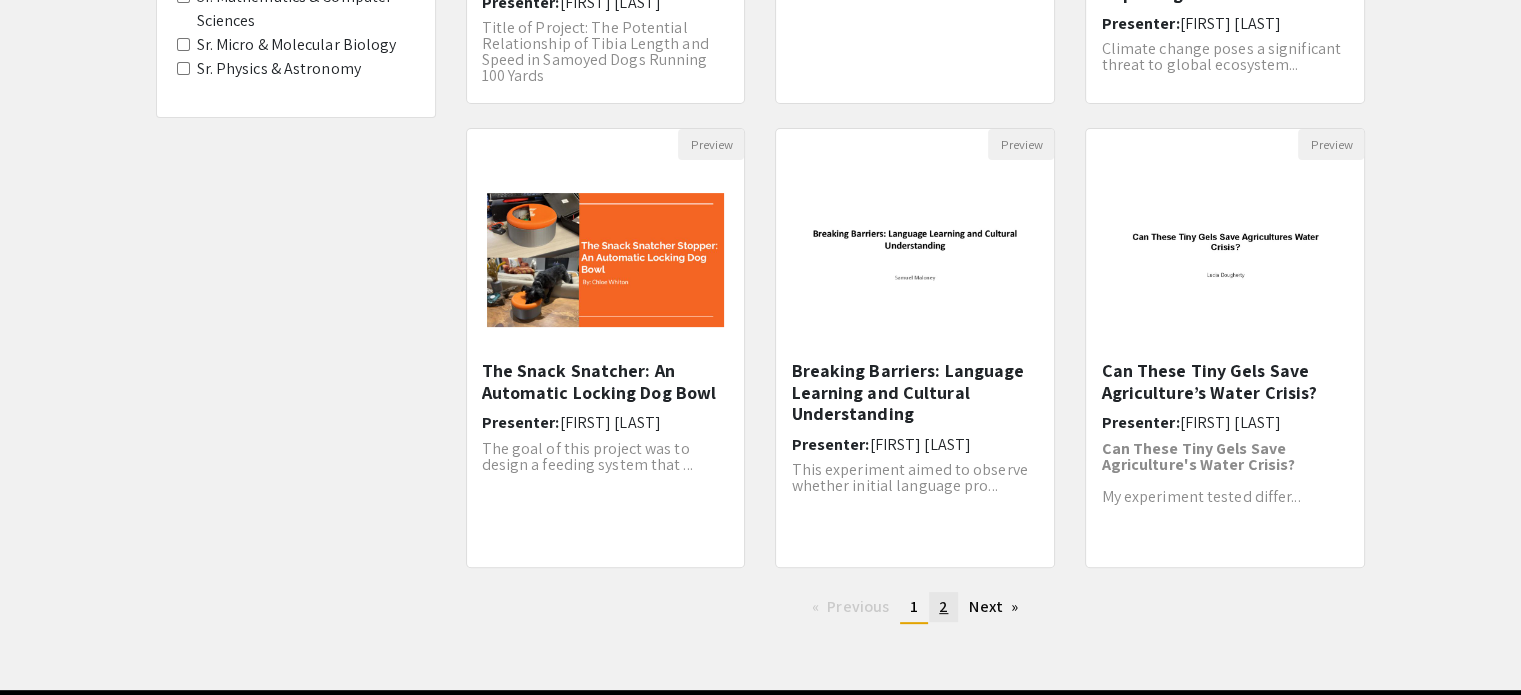 click on "2" 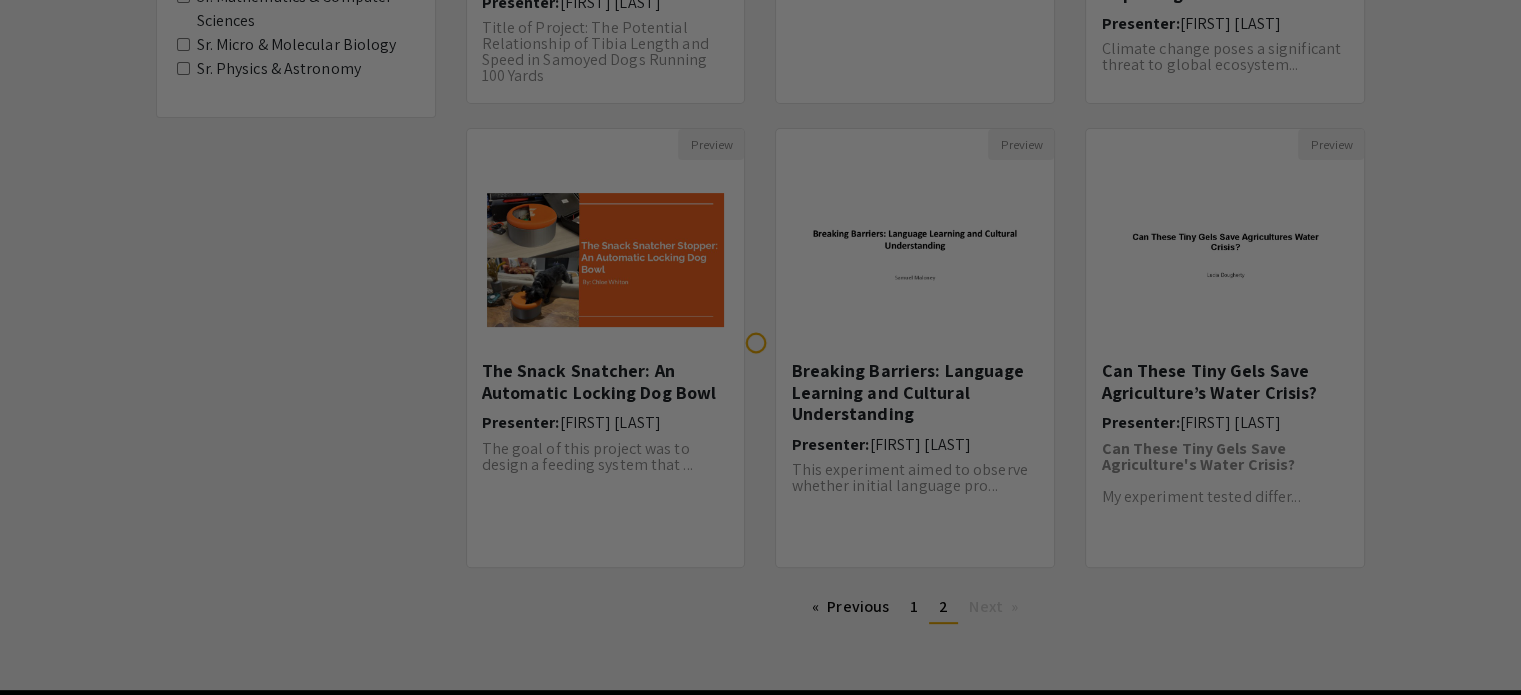 scroll, scrollTop: 0, scrollLeft: 0, axis: both 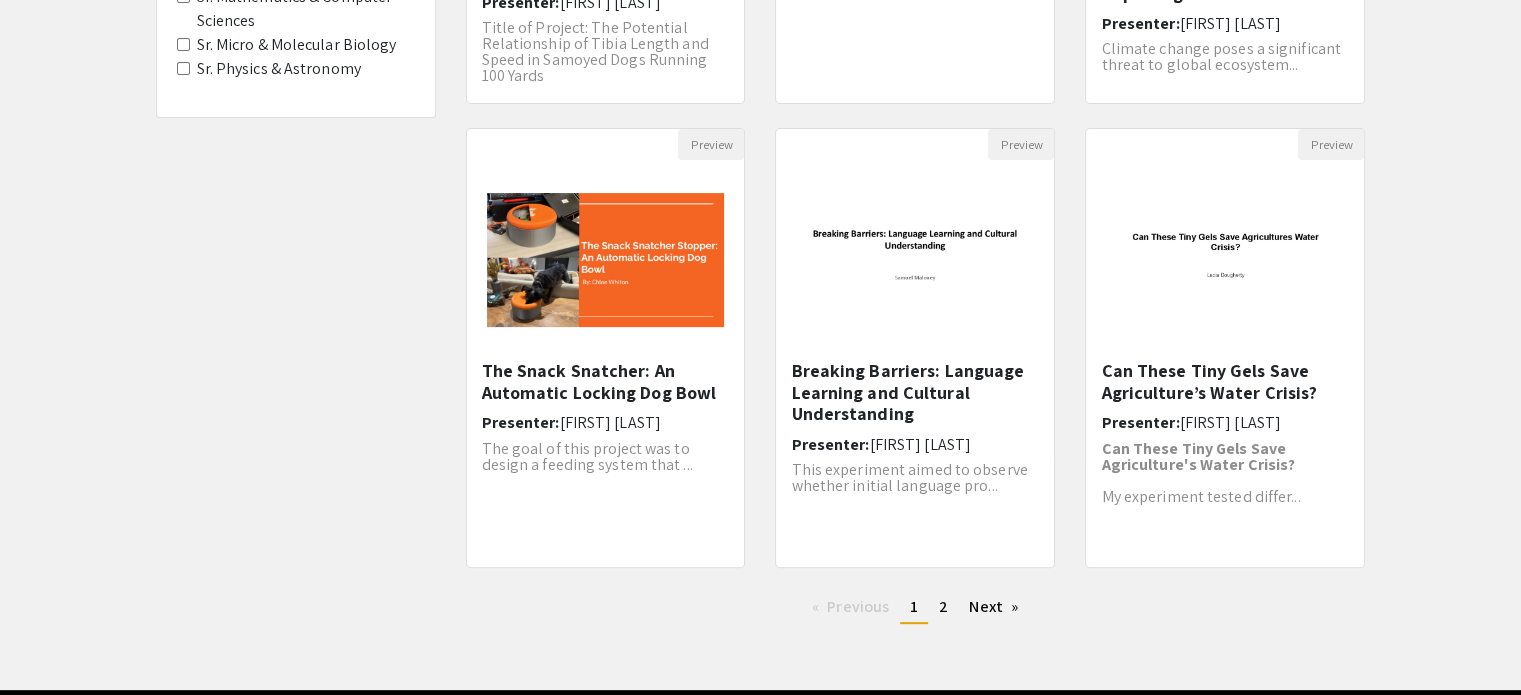 type on "supercapacitor" 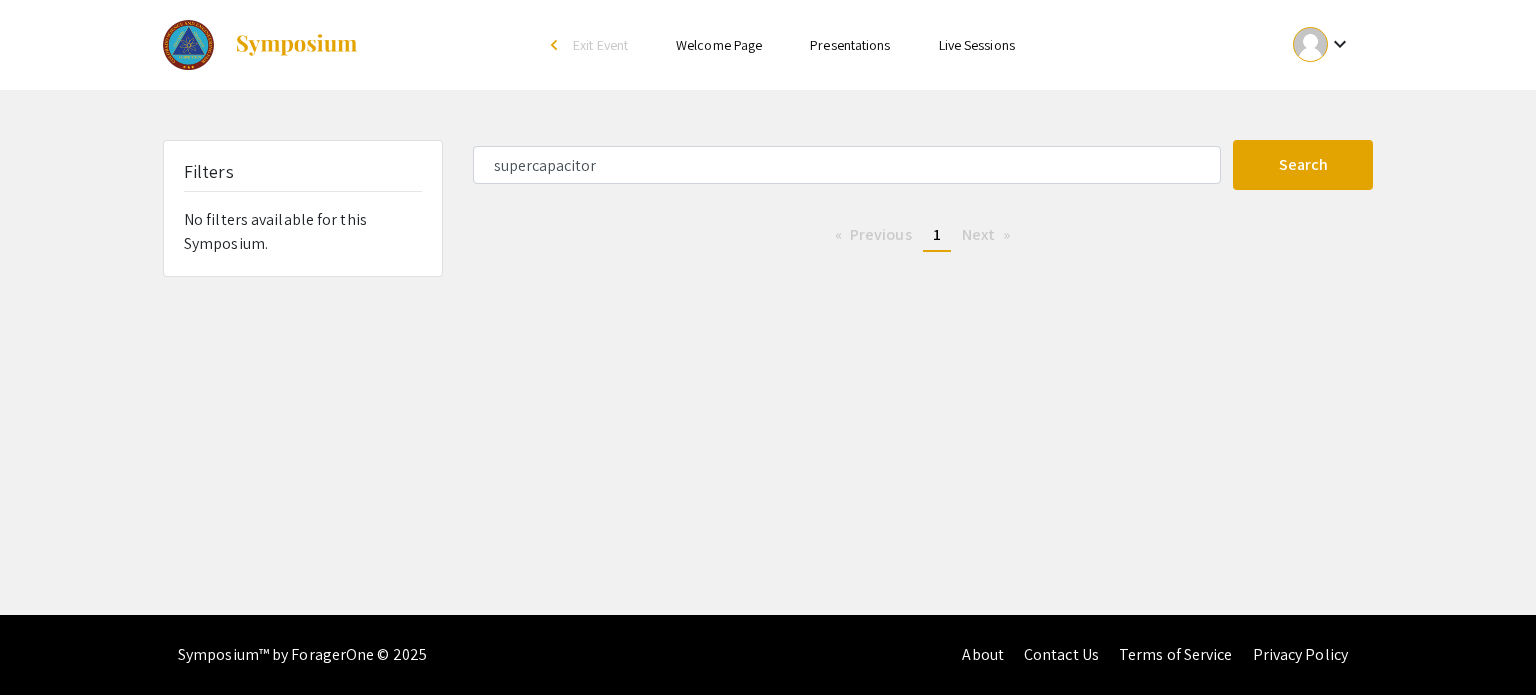 type 